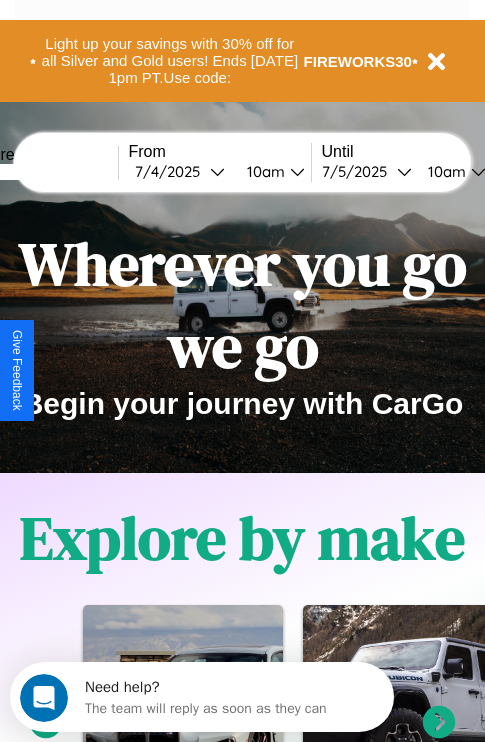 scroll, scrollTop: 0, scrollLeft: 0, axis: both 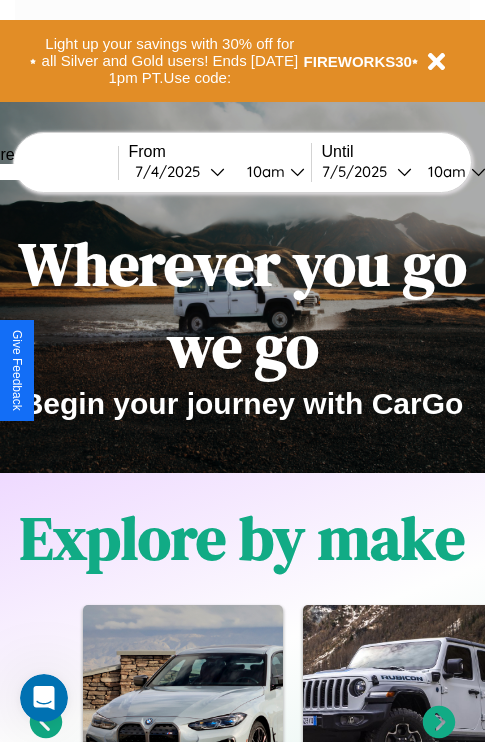 click at bounding box center (43, 172) 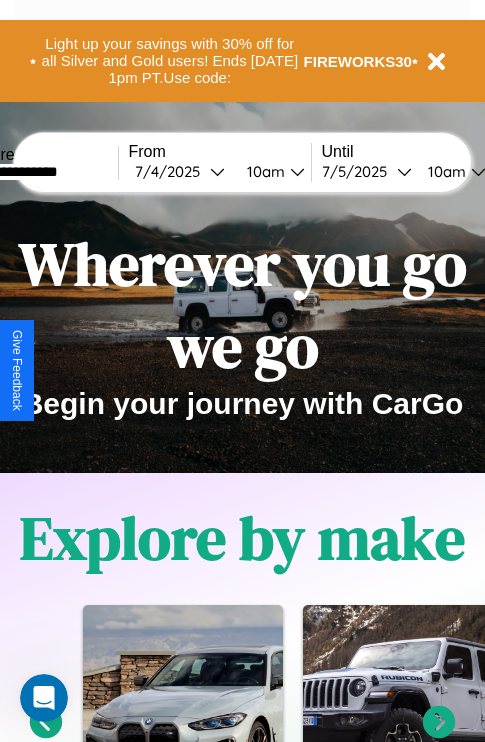 type on "**********" 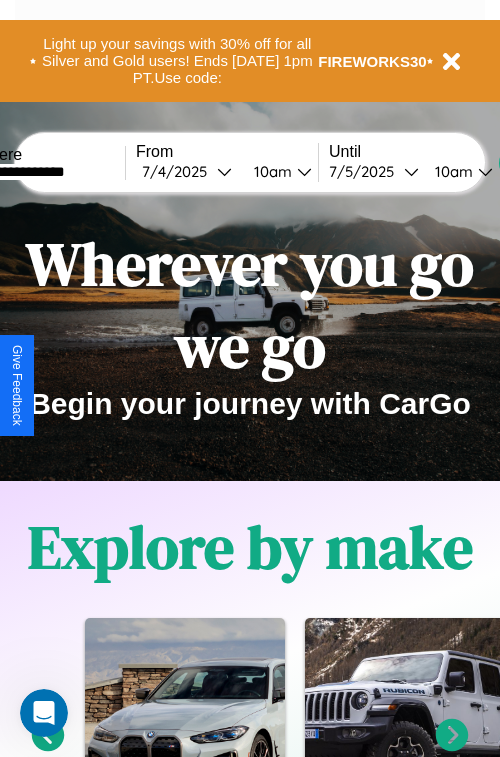 select on "*" 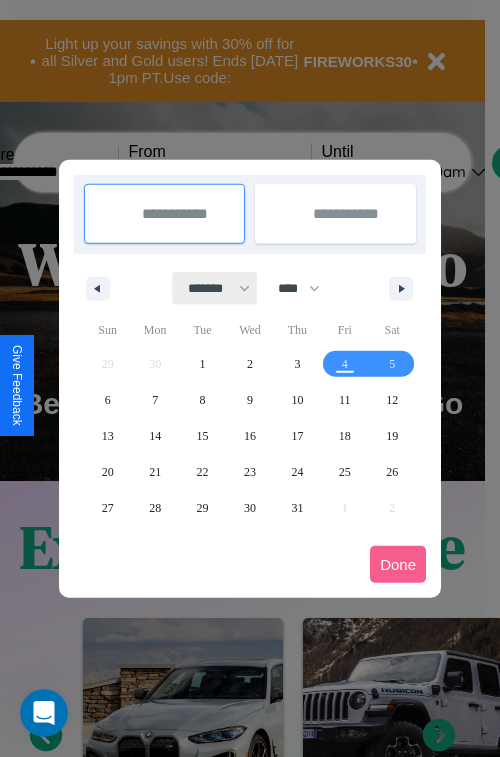 click on "******* ******** ***** ***** *** **** **** ****** ********* ******* ******** ********" at bounding box center (215, 288) 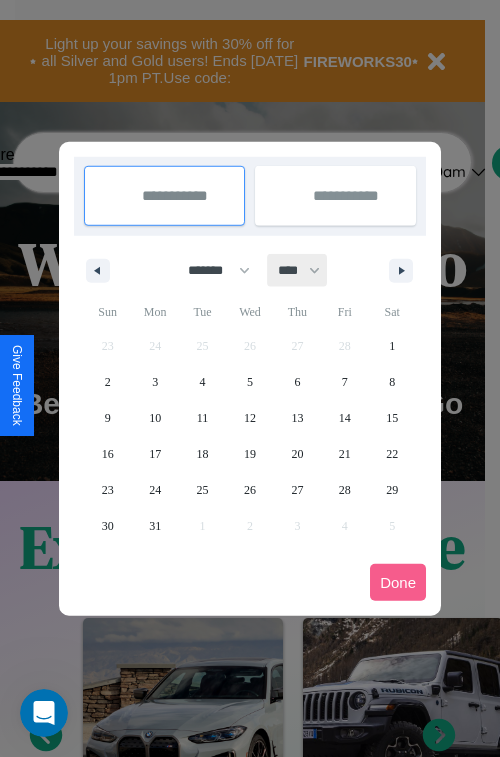 click on "**** **** **** **** **** **** **** **** **** **** **** **** **** **** **** **** **** **** **** **** **** **** **** **** **** **** **** **** **** **** **** **** **** **** **** **** **** **** **** **** **** **** **** **** **** **** **** **** **** **** **** **** **** **** **** **** **** **** **** **** **** **** **** **** **** **** **** **** **** **** **** **** **** **** **** **** **** **** **** **** **** **** **** **** **** **** **** **** **** **** **** **** **** **** **** **** **** **** **** **** **** **** **** **** **** **** **** **** **** **** **** **** **** **** **** **** **** **** **** **** ****" at bounding box center (298, 270) 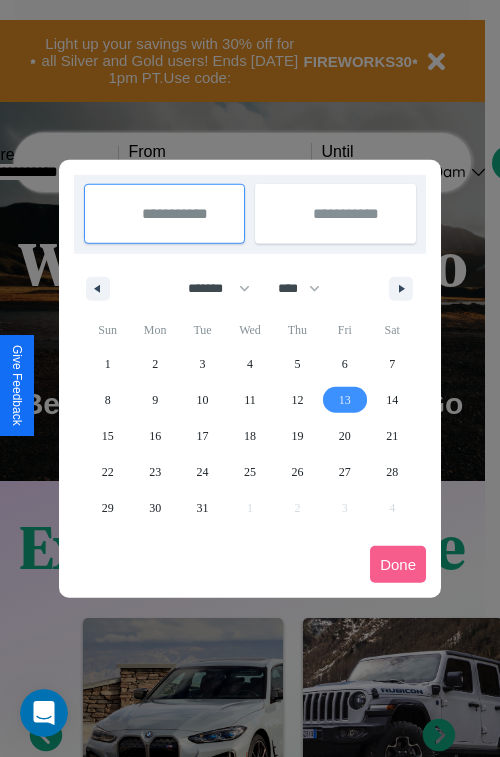 click on "13" at bounding box center [345, 400] 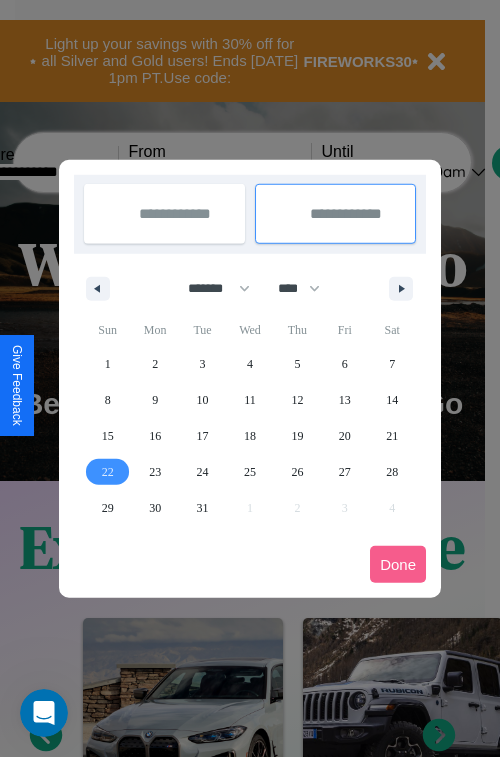 click on "22" at bounding box center [108, 472] 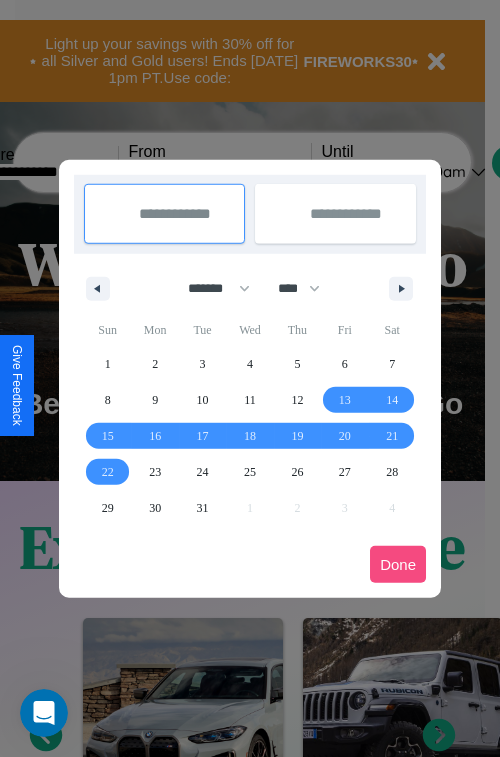click on "Done" at bounding box center [398, 564] 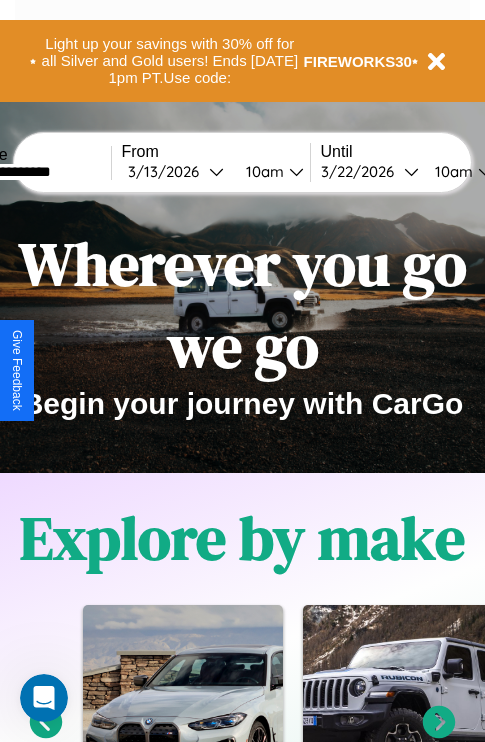 scroll, scrollTop: 0, scrollLeft: 75, axis: horizontal 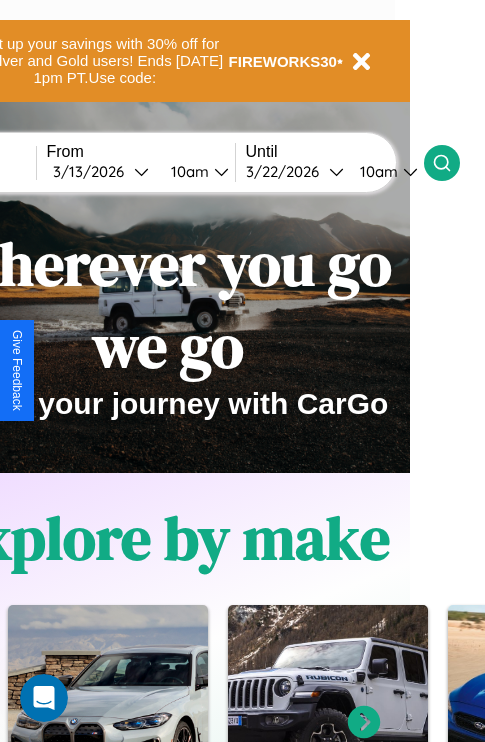 click 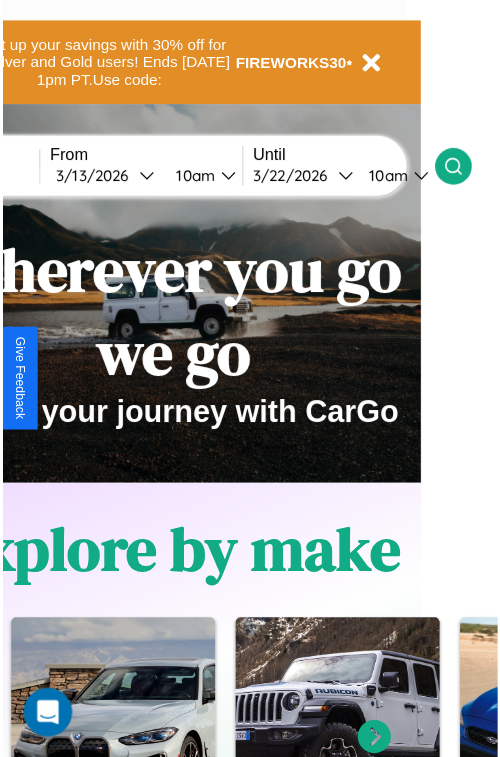 scroll, scrollTop: 0, scrollLeft: 0, axis: both 